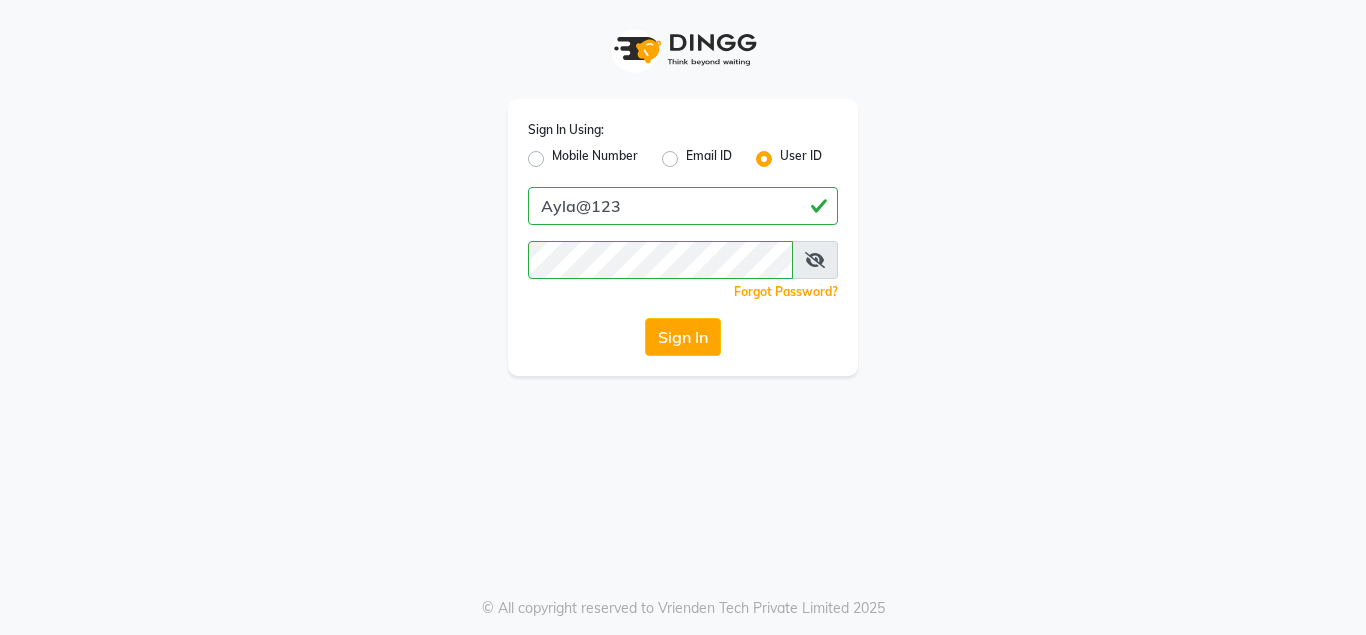 scroll, scrollTop: 0, scrollLeft: 0, axis: both 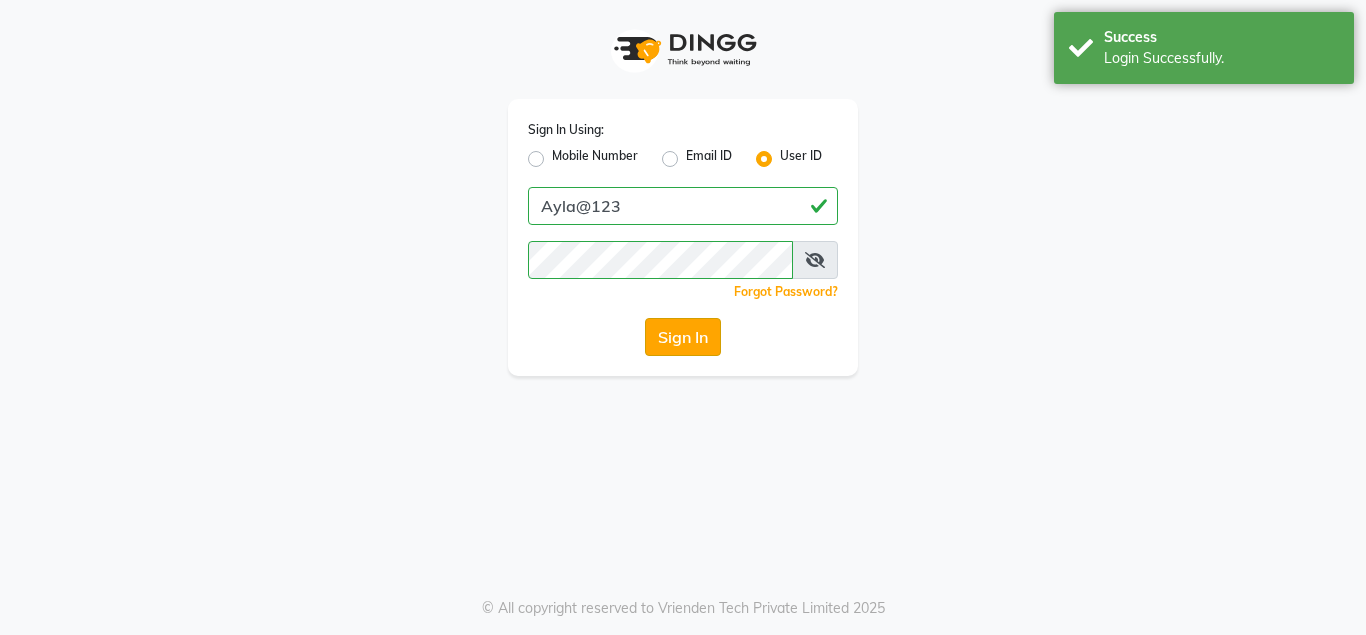 select on "7756" 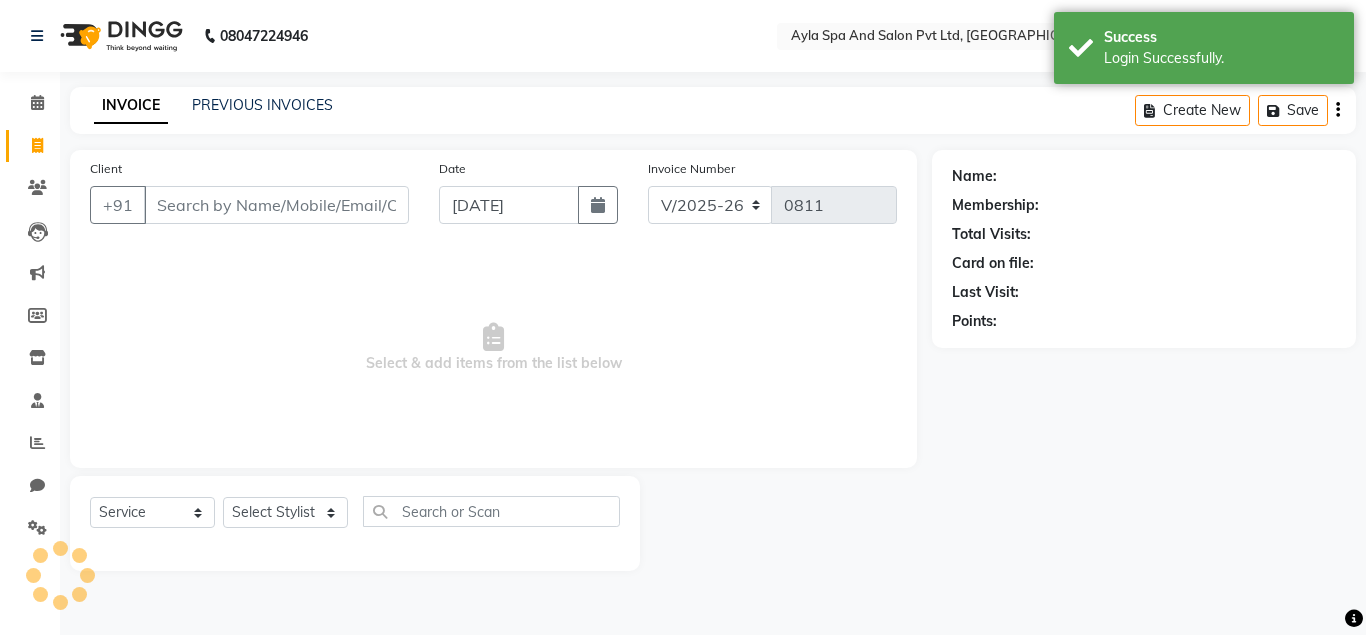 click on "Client" at bounding box center (276, 205) 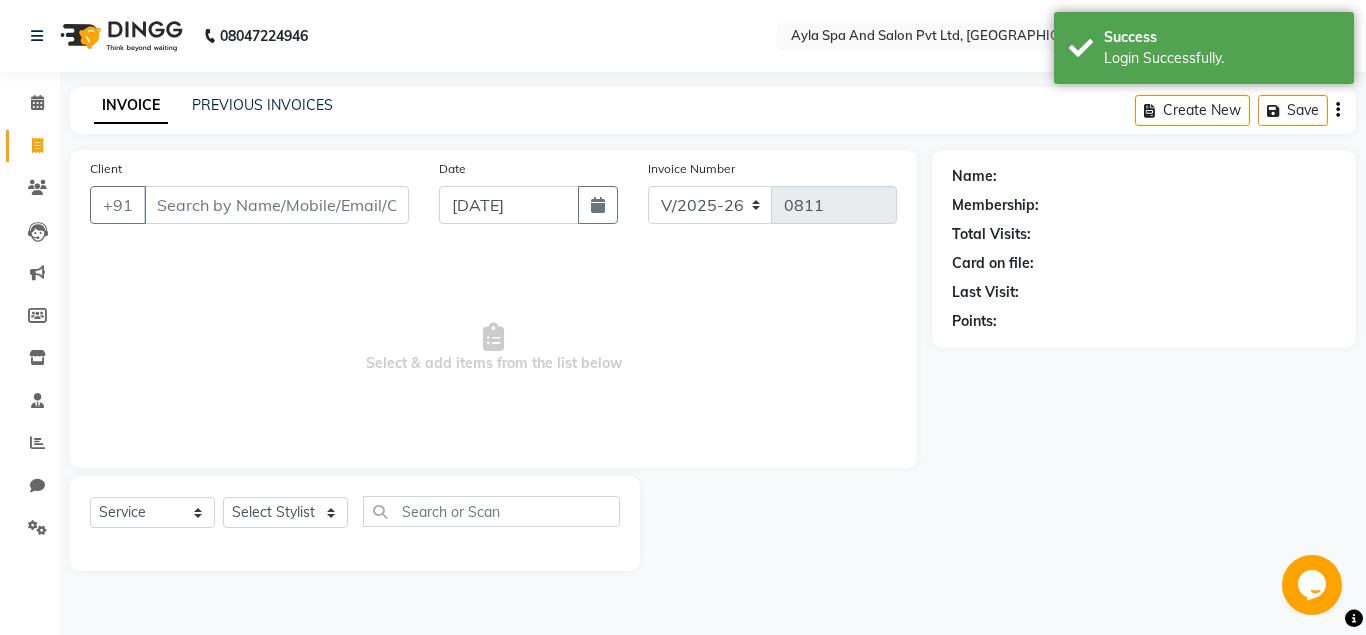 scroll, scrollTop: 0, scrollLeft: 0, axis: both 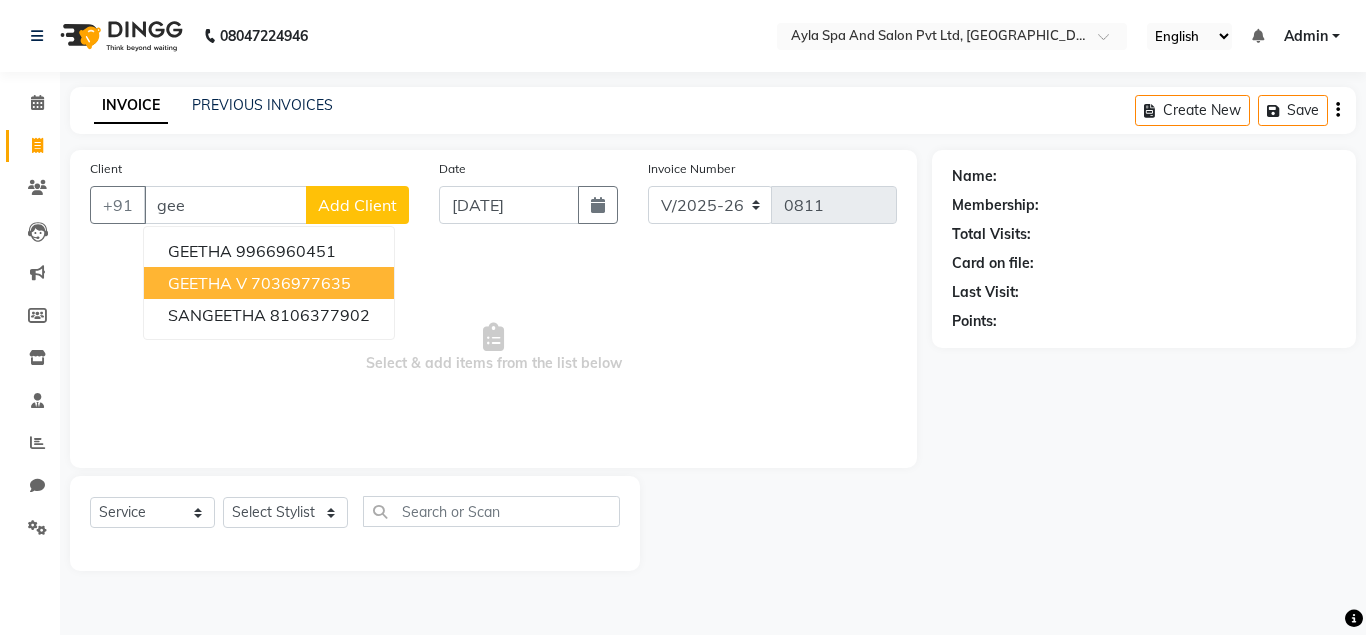 click on "7036977635" at bounding box center [301, 283] 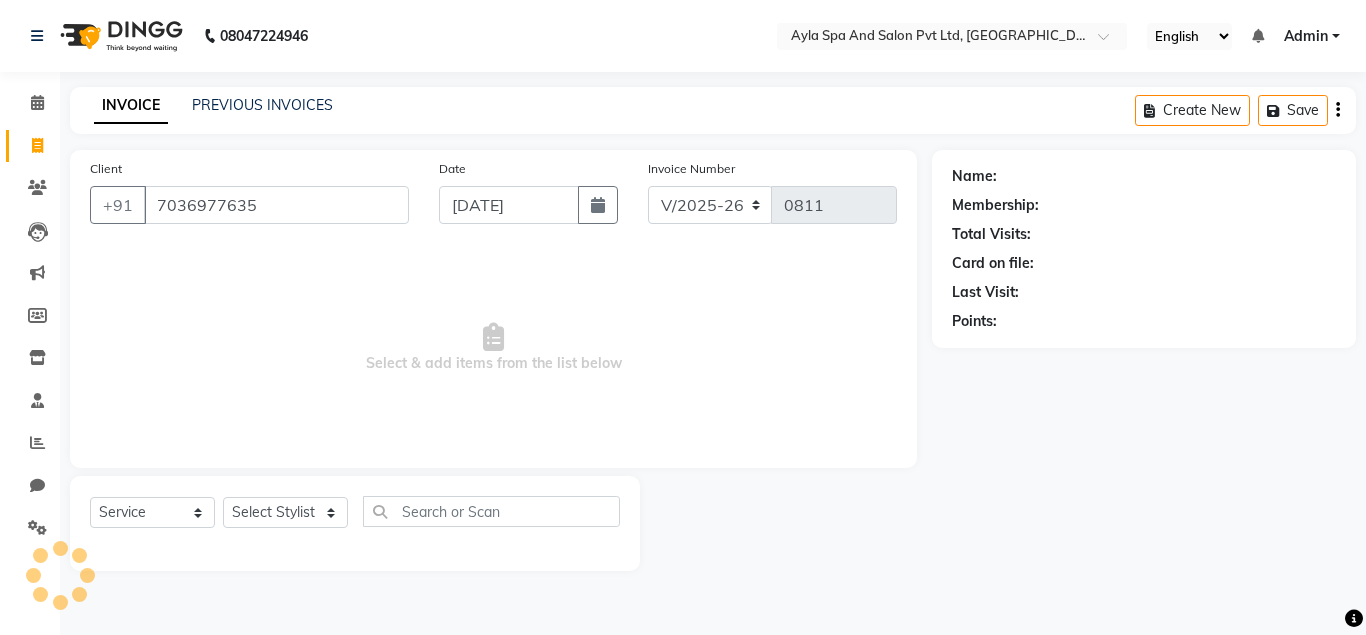 type on "7036977635" 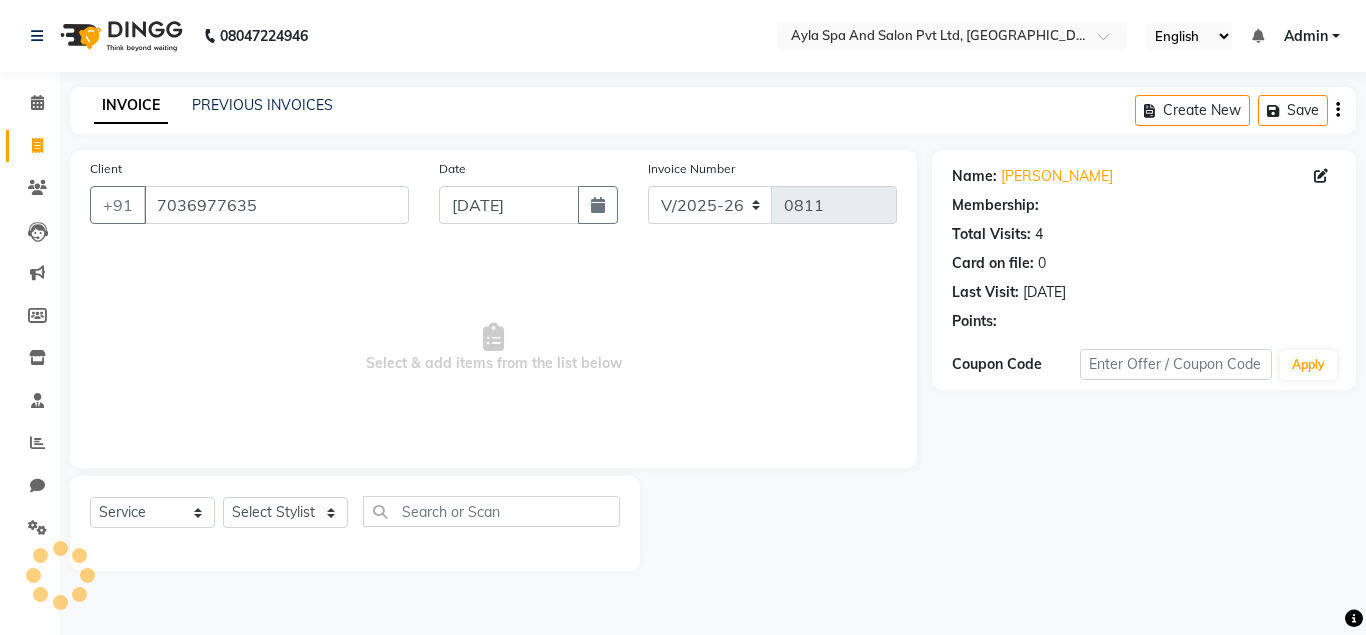 select on "1: Object" 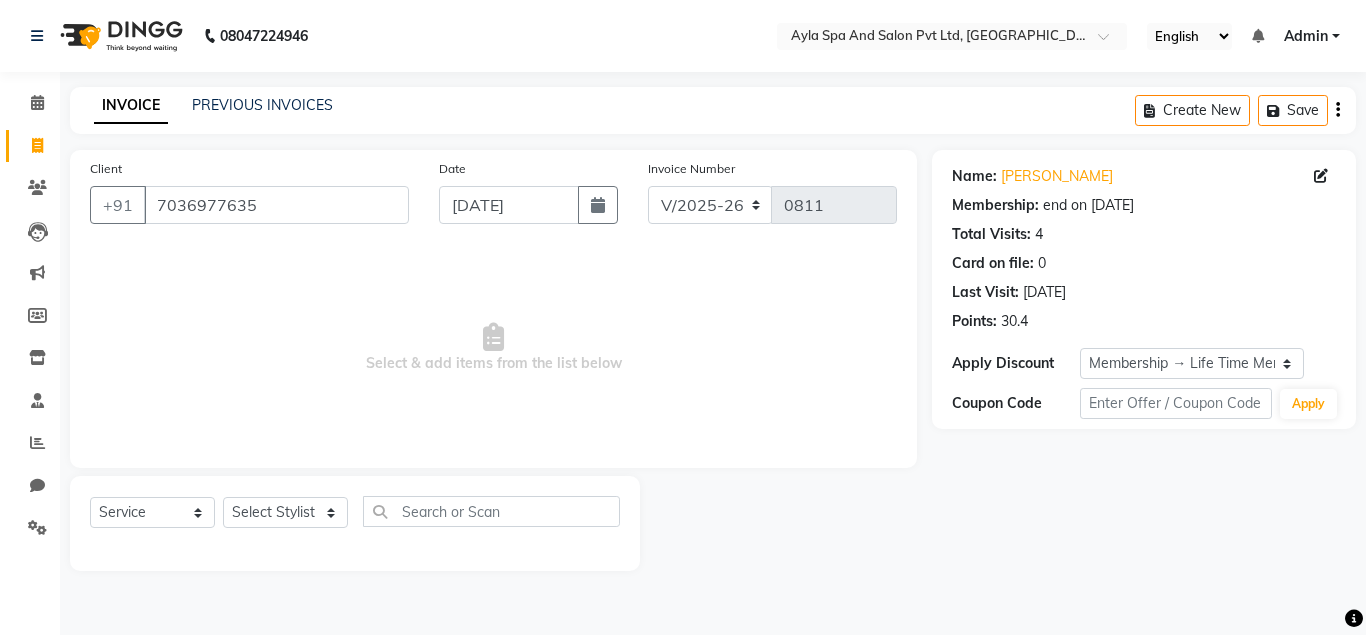 click on "[DATE]" 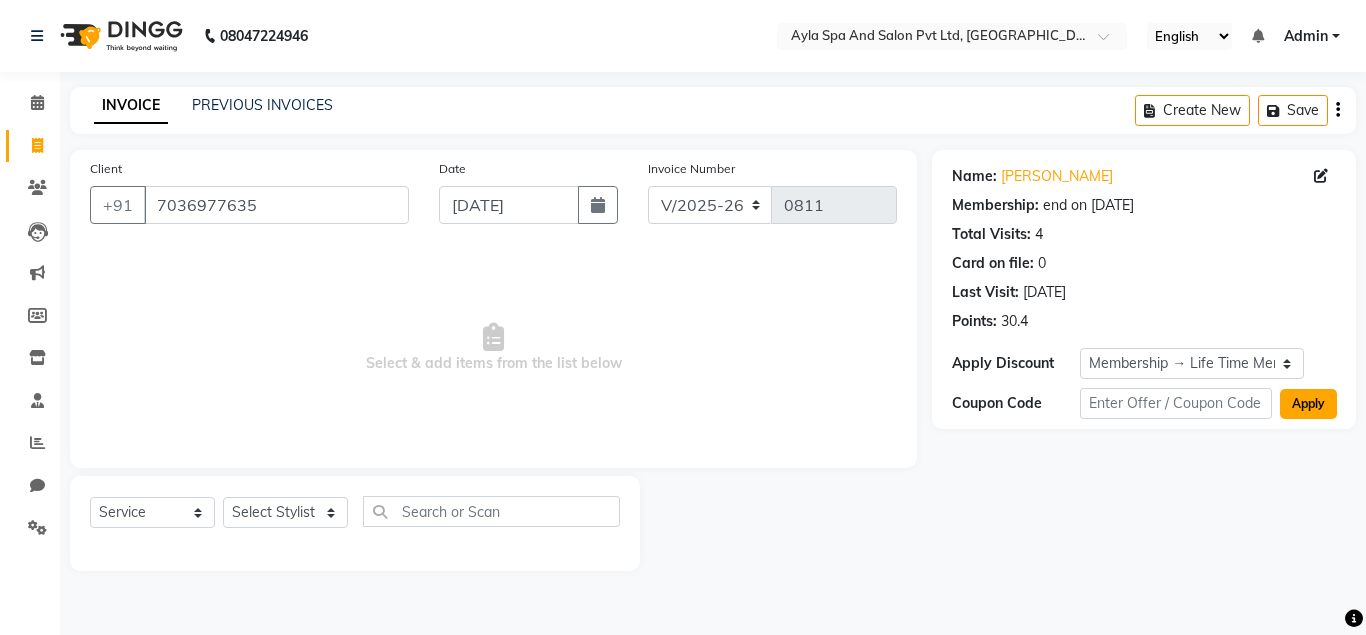 click on "Apply" 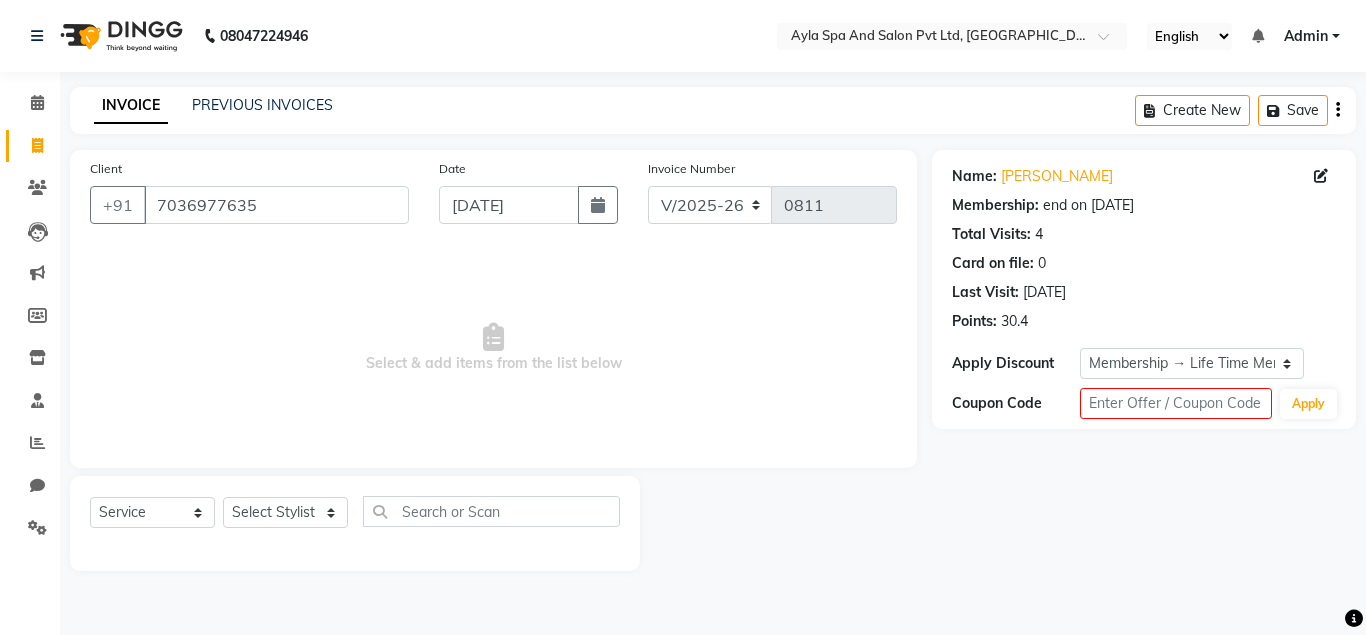 click on "Membership: end on [DATE]" 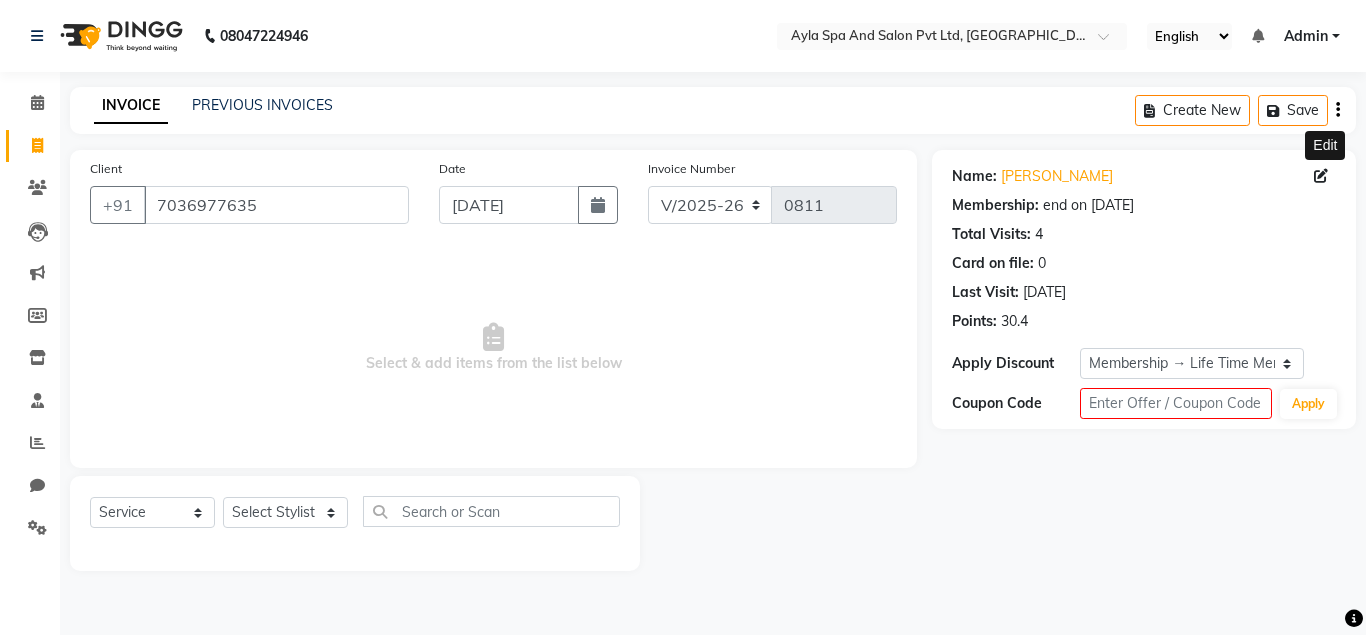 click 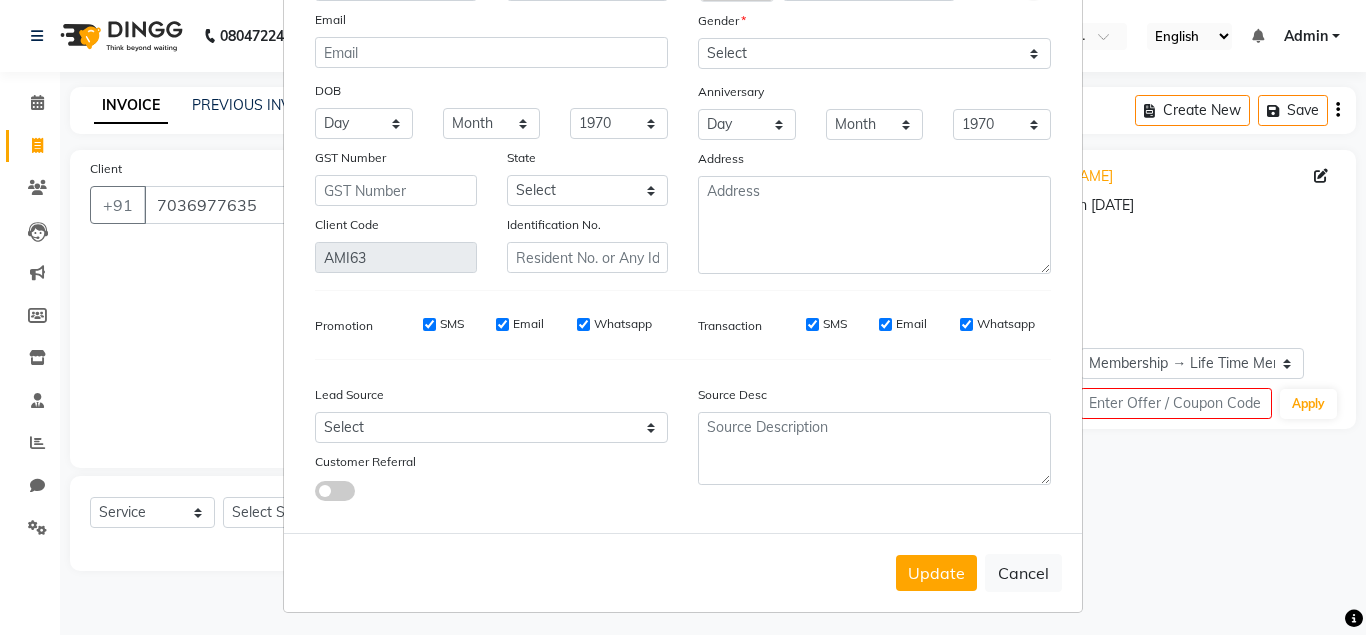 scroll, scrollTop: 178, scrollLeft: 0, axis: vertical 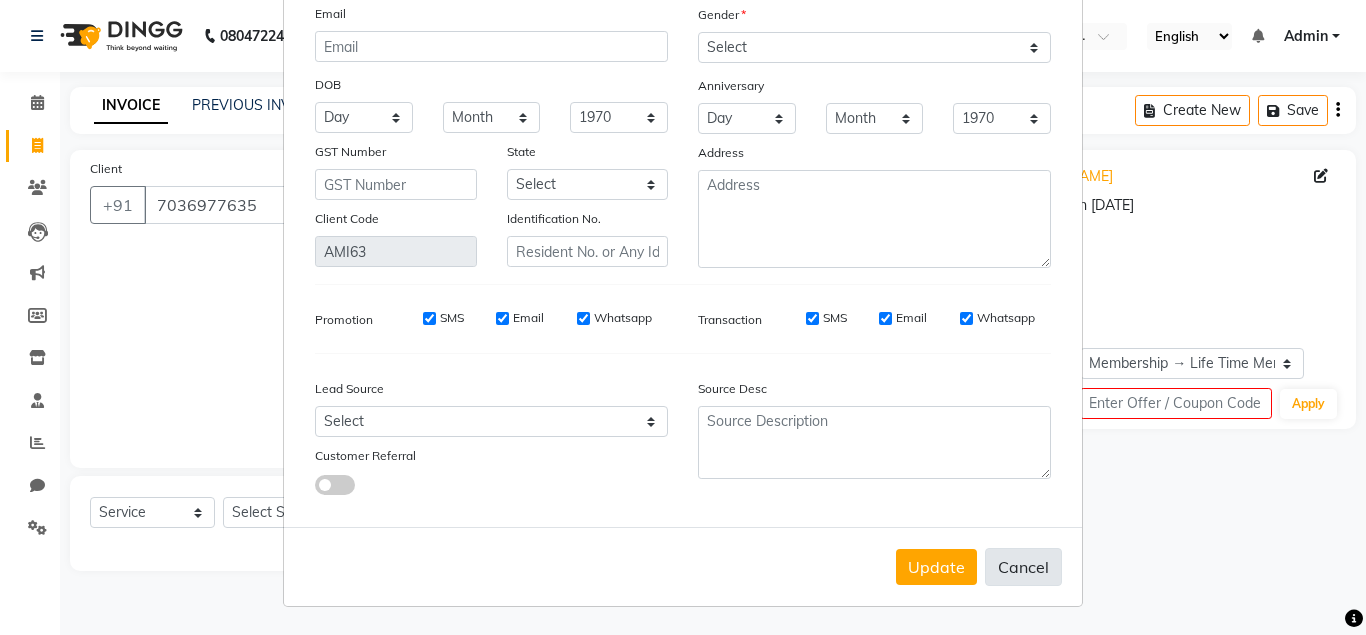 click on "Cancel" at bounding box center (1023, 567) 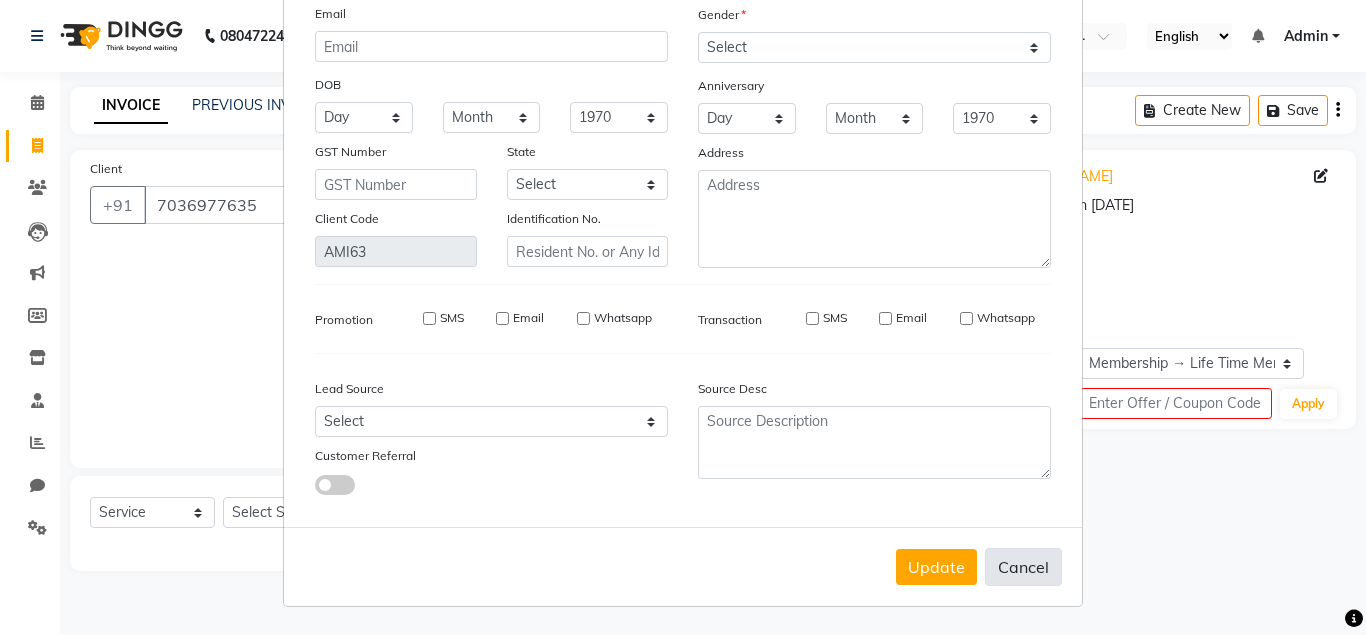 type 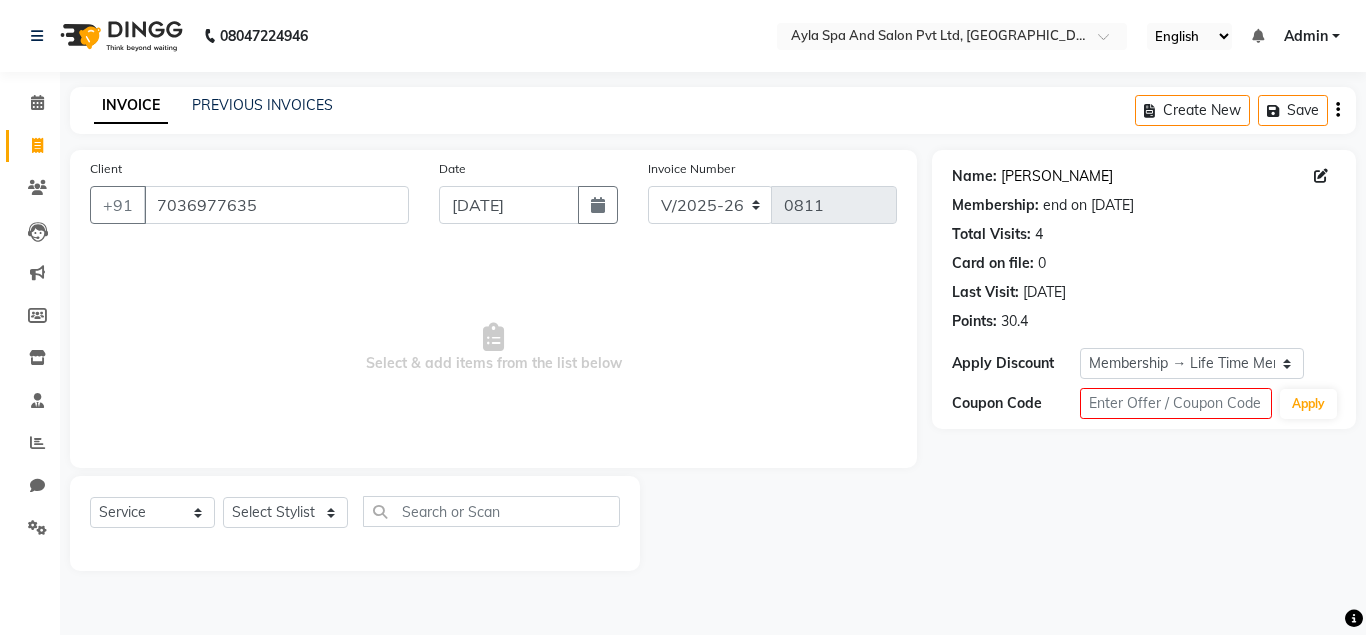click on "[PERSON_NAME]" 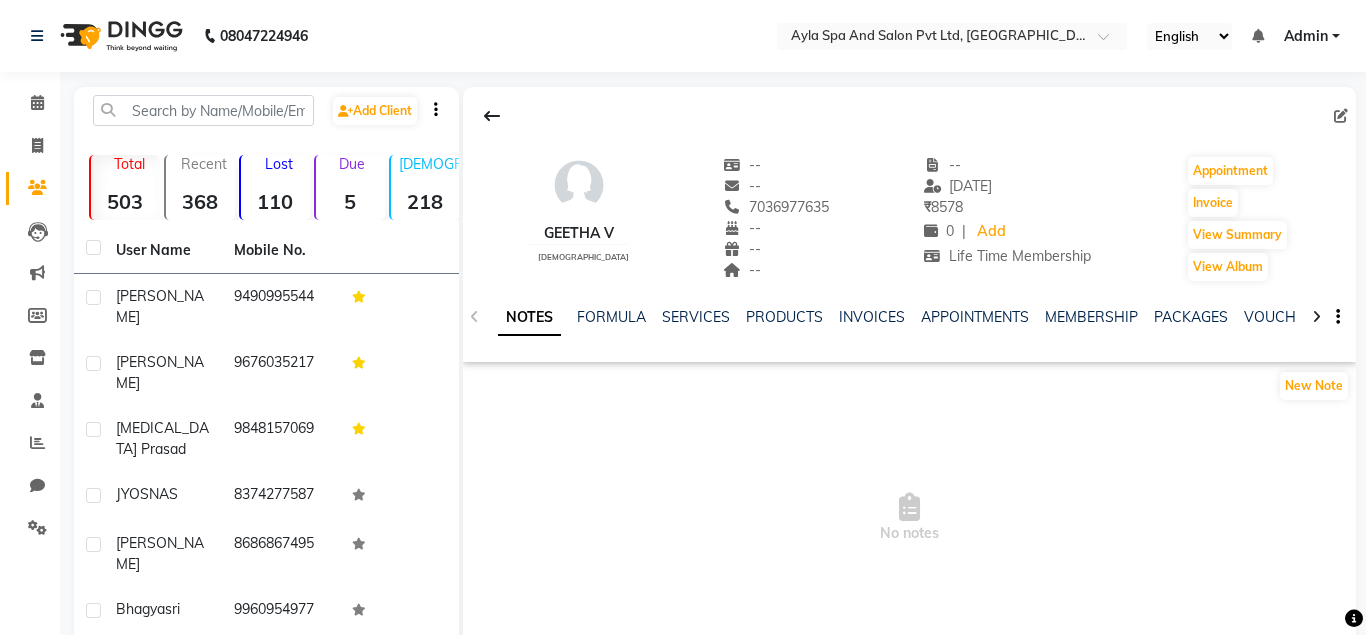 scroll, scrollTop: 102, scrollLeft: 0, axis: vertical 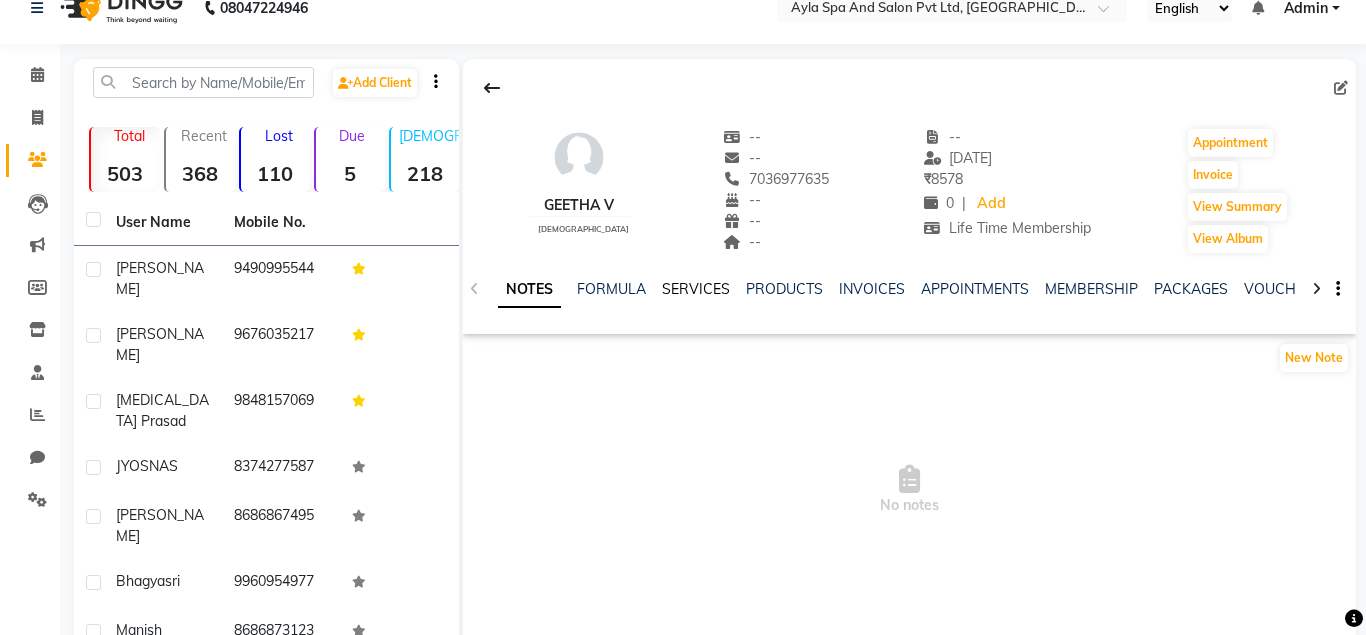 click on "SERVICES" 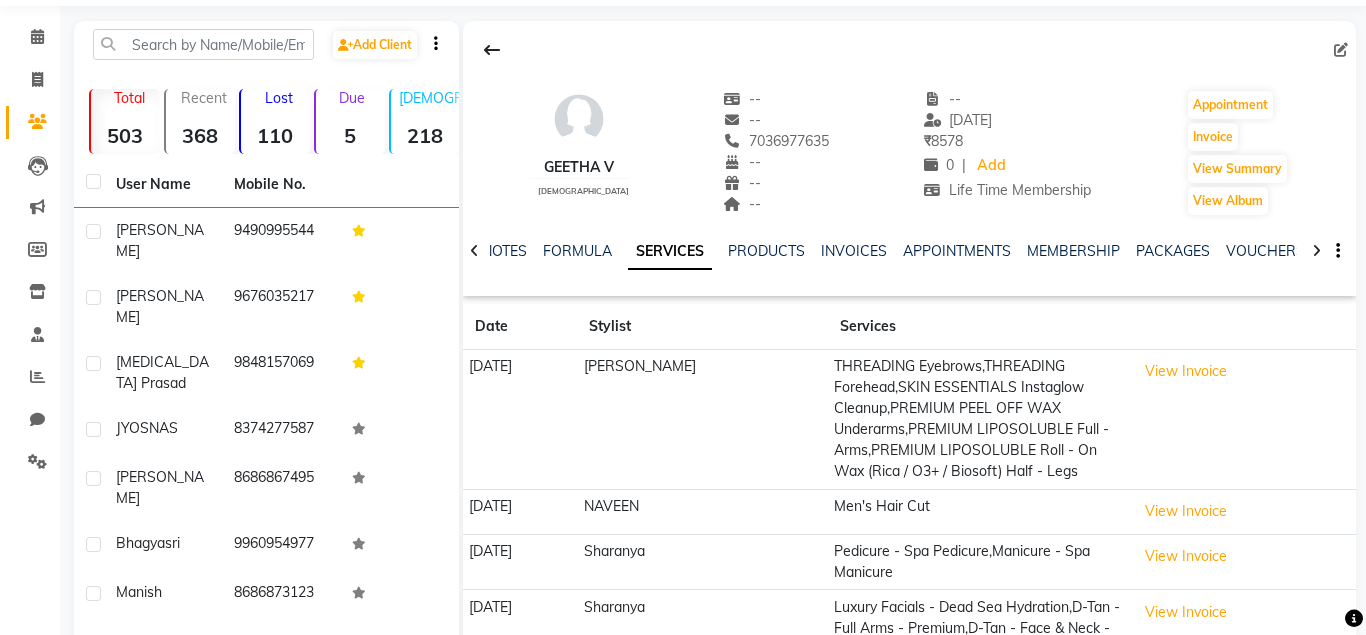 scroll, scrollTop: 0, scrollLeft: 0, axis: both 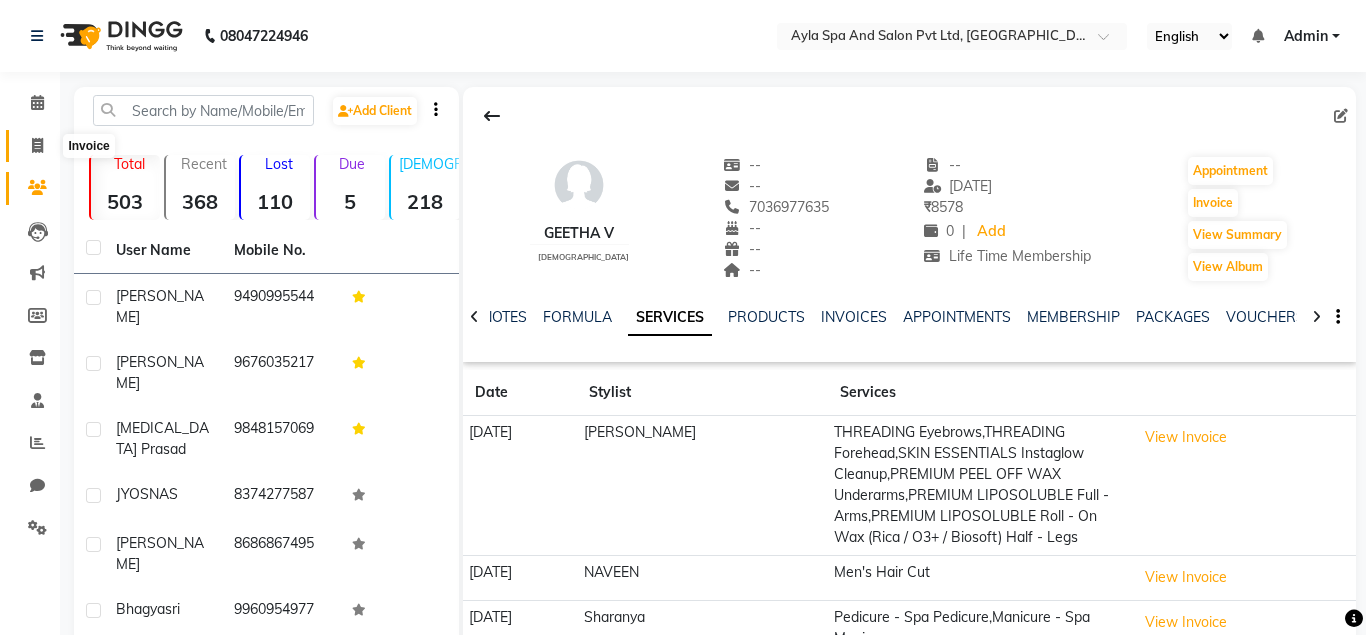 click 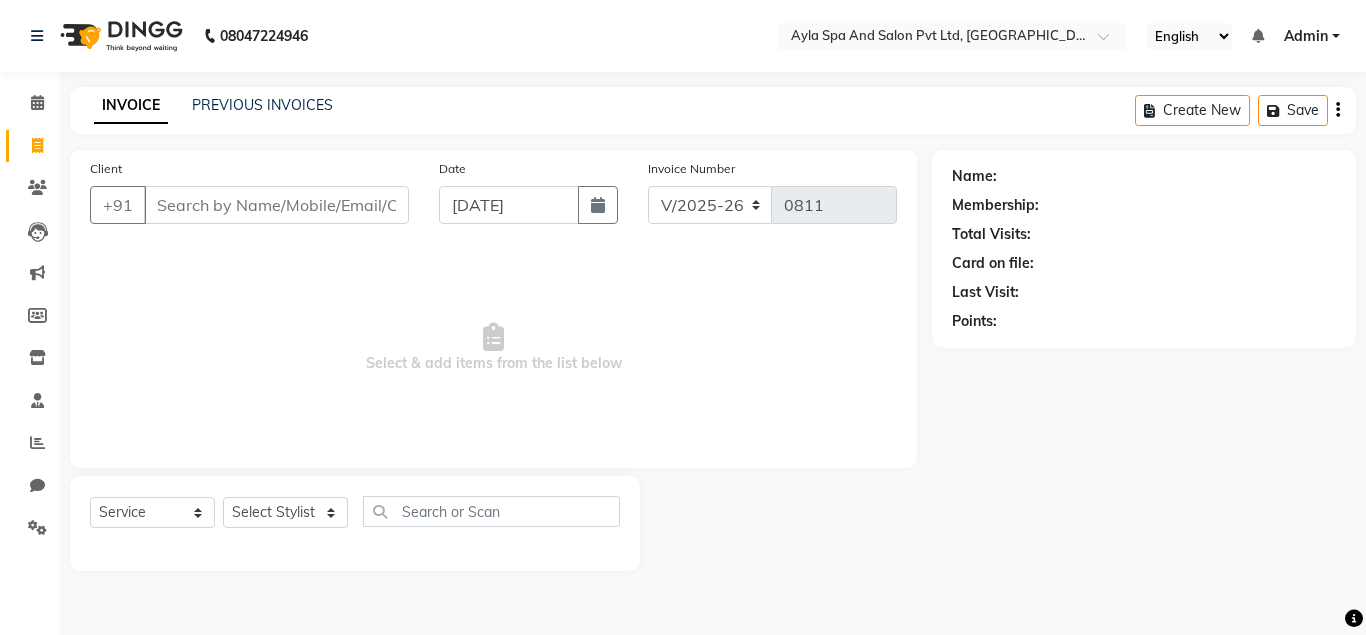 click on "Client" at bounding box center (276, 205) 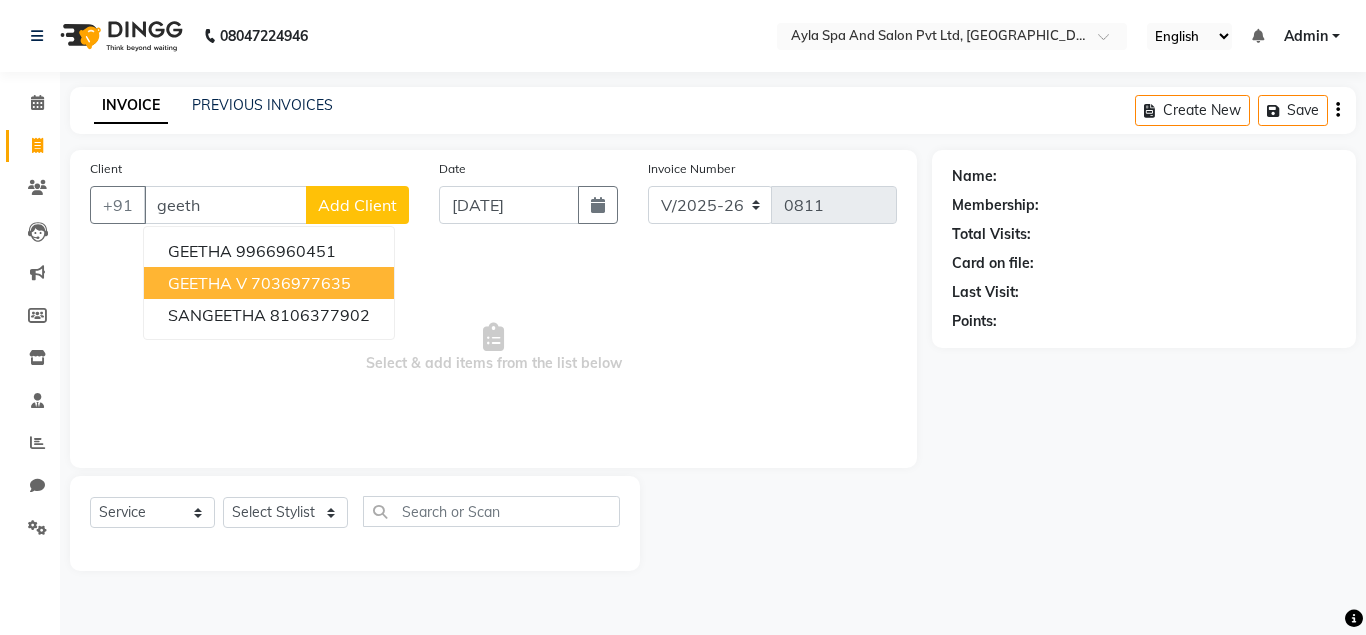 click on "GEETHA v" at bounding box center [207, 283] 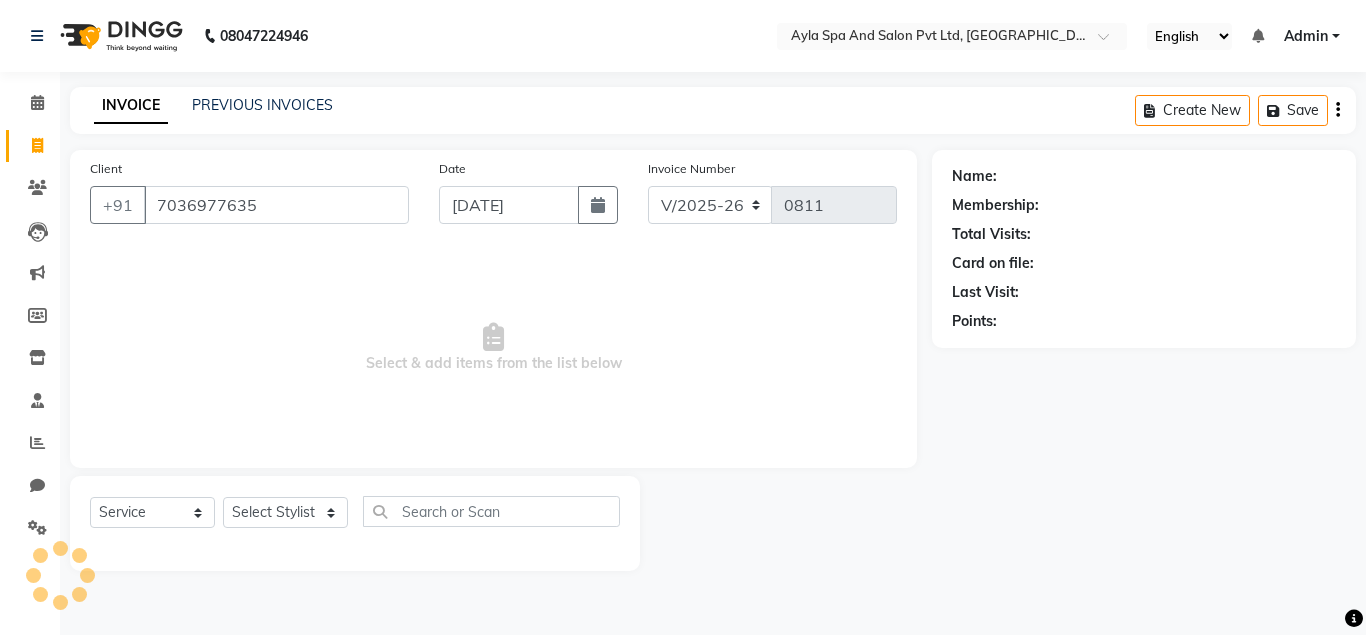 type on "7036977635" 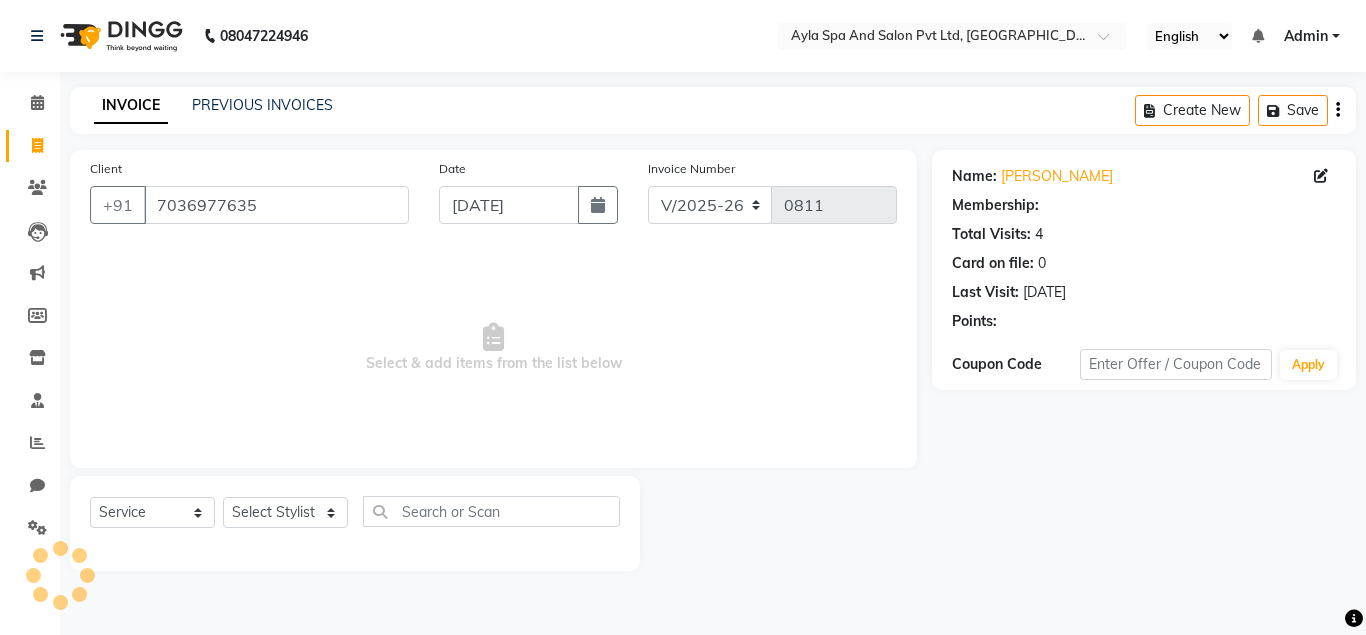 click on "Name: Geetha V Membership: Total Visits:  4 Card on file:  0 Last Visit:   14-06-2025 Points:  Coupon Code Apply" 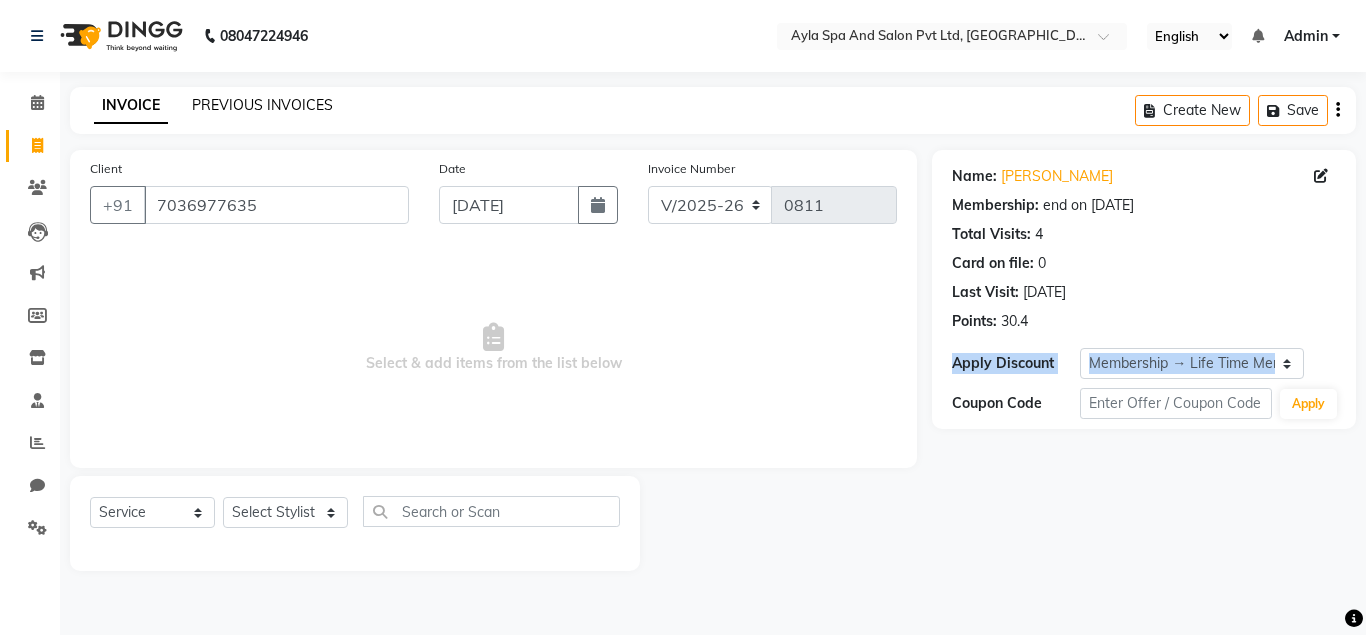 click on "PREVIOUS INVOICES" 